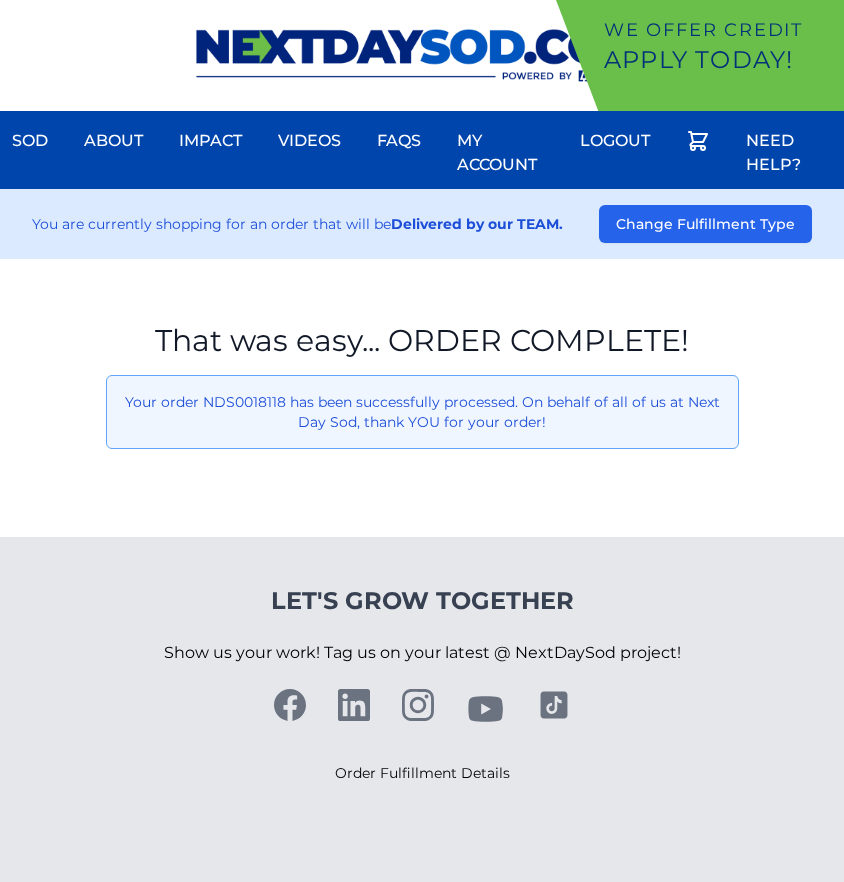 scroll, scrollTop: 0, scrollLeft: 0, axis: both 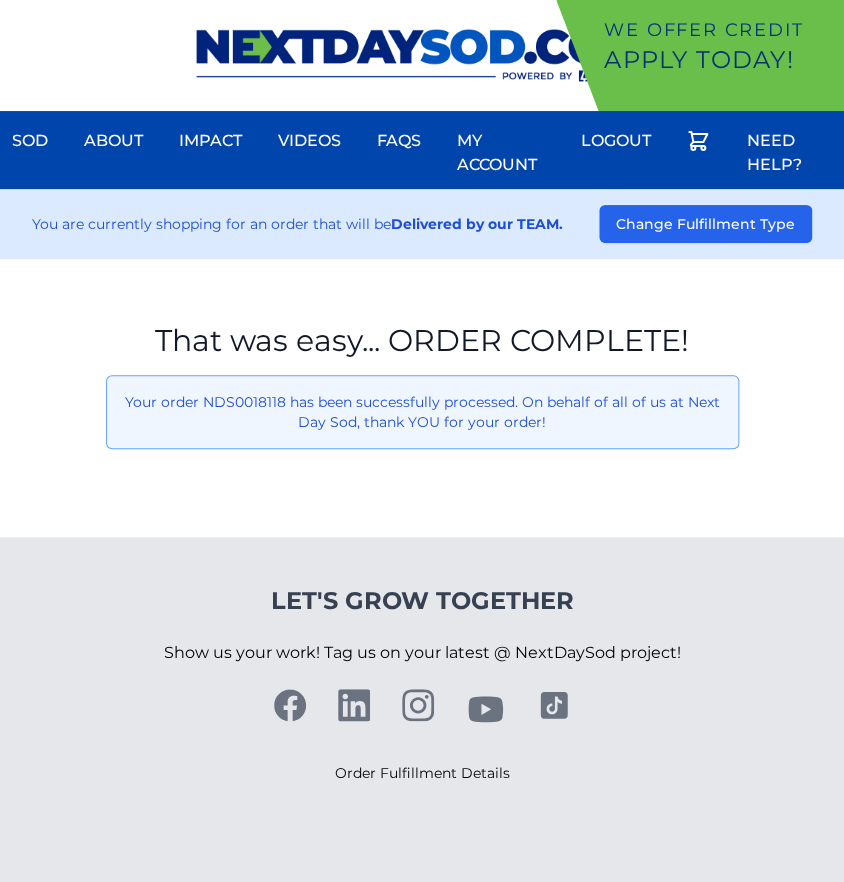 click on "Let's Grow Together
Show us your work! Tag us on your latest @ NextDaySod project!
Order Fulfillment Details" at bounding box center [422, 685] 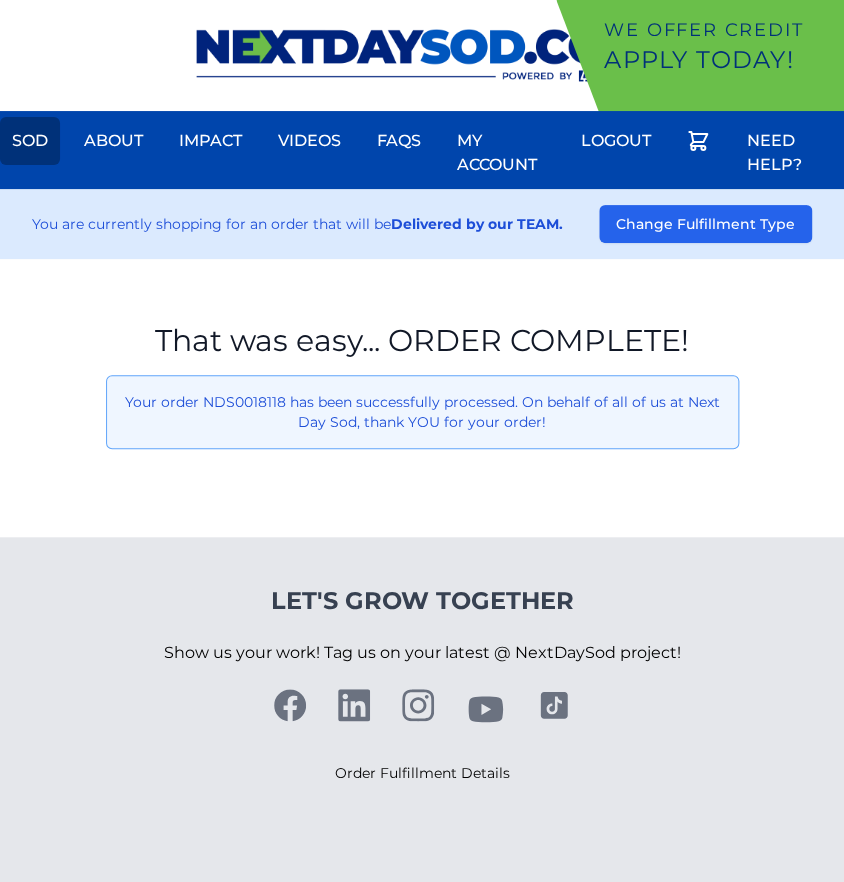 click on "Sod" at bounding box center (30, 141) 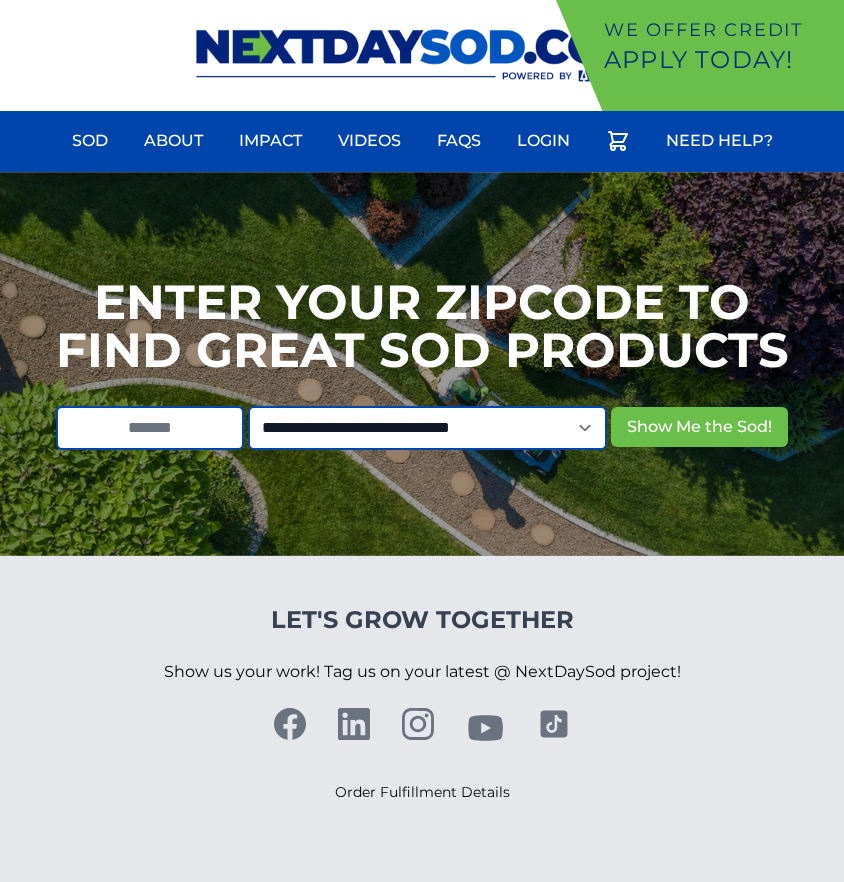 scroll, scrollTop: 0, scrollLeft: 0, axis: both 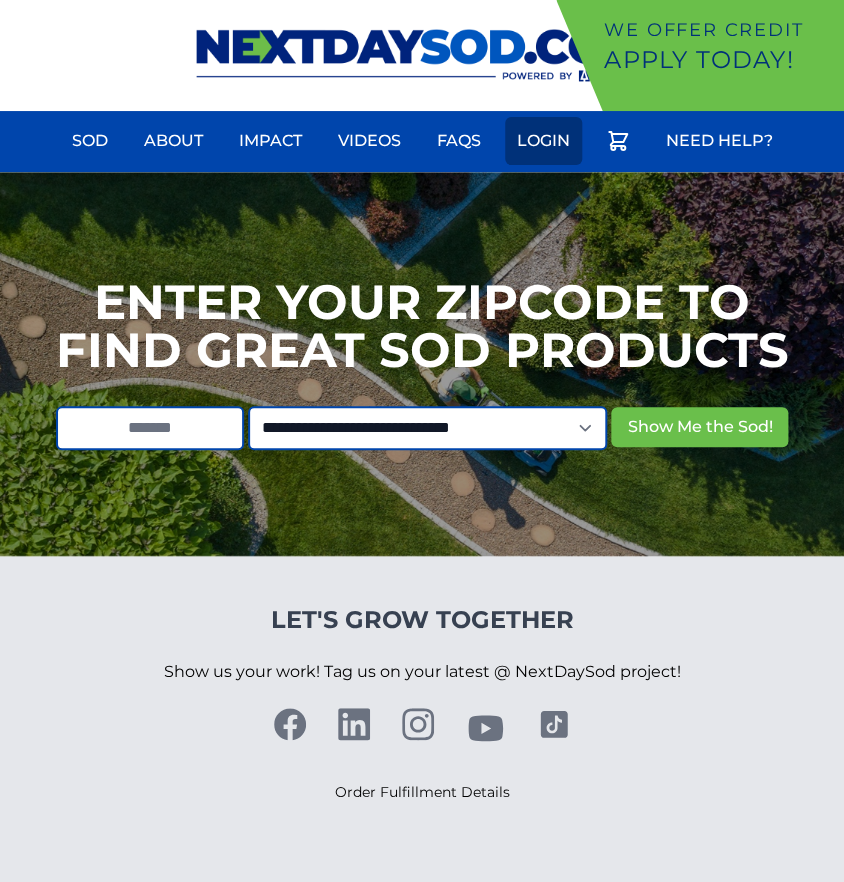 click on "Login" at bounding box center [543, 141] 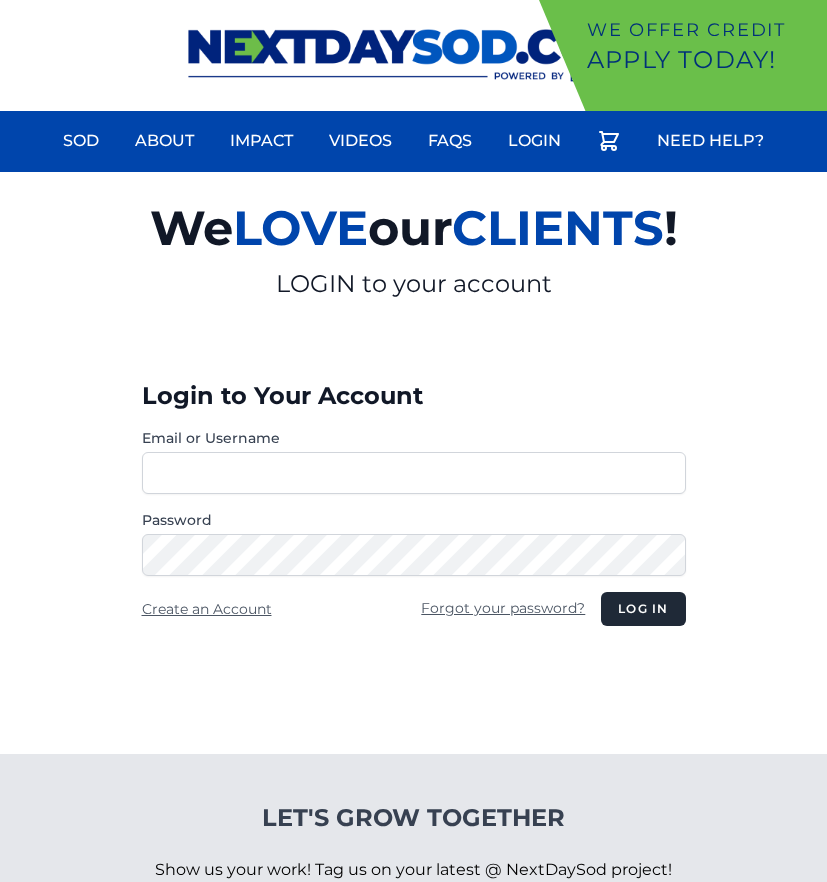 scroll, scrollTop: 0, scrollLeft: 0, axis: both 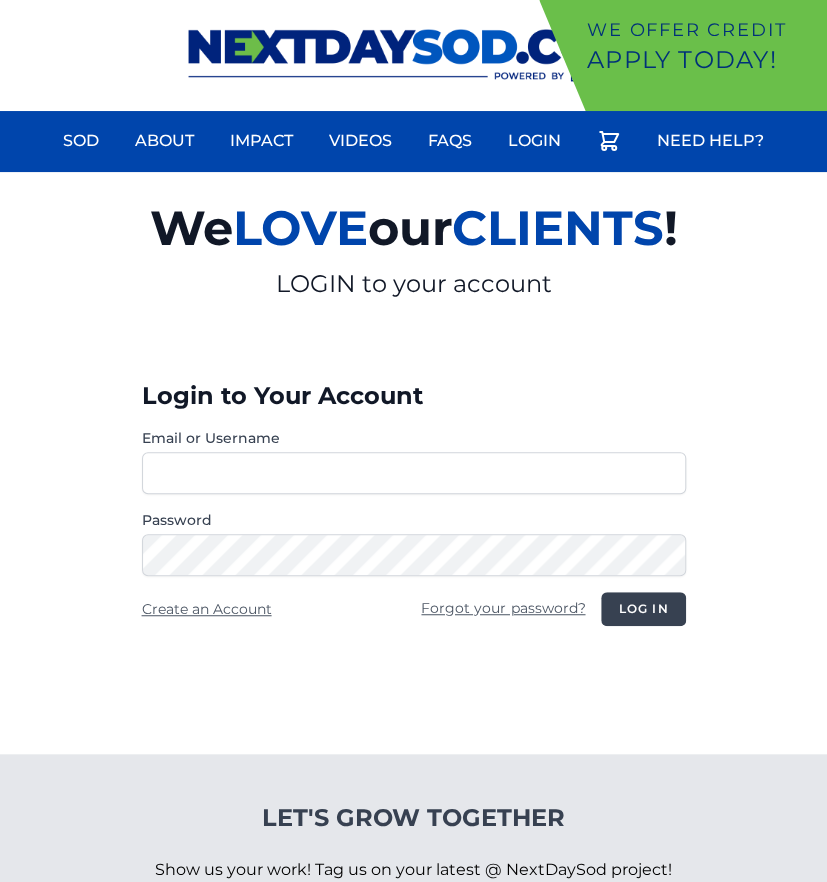 type on "**********" 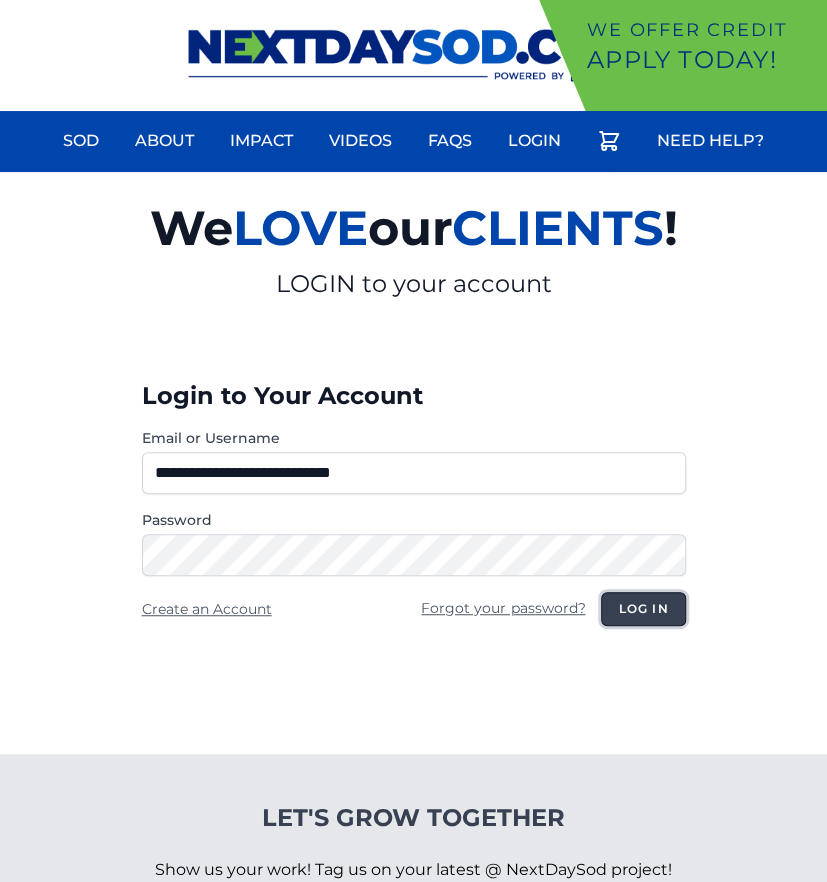 click on "Log in" at bounding box center [643, 609] 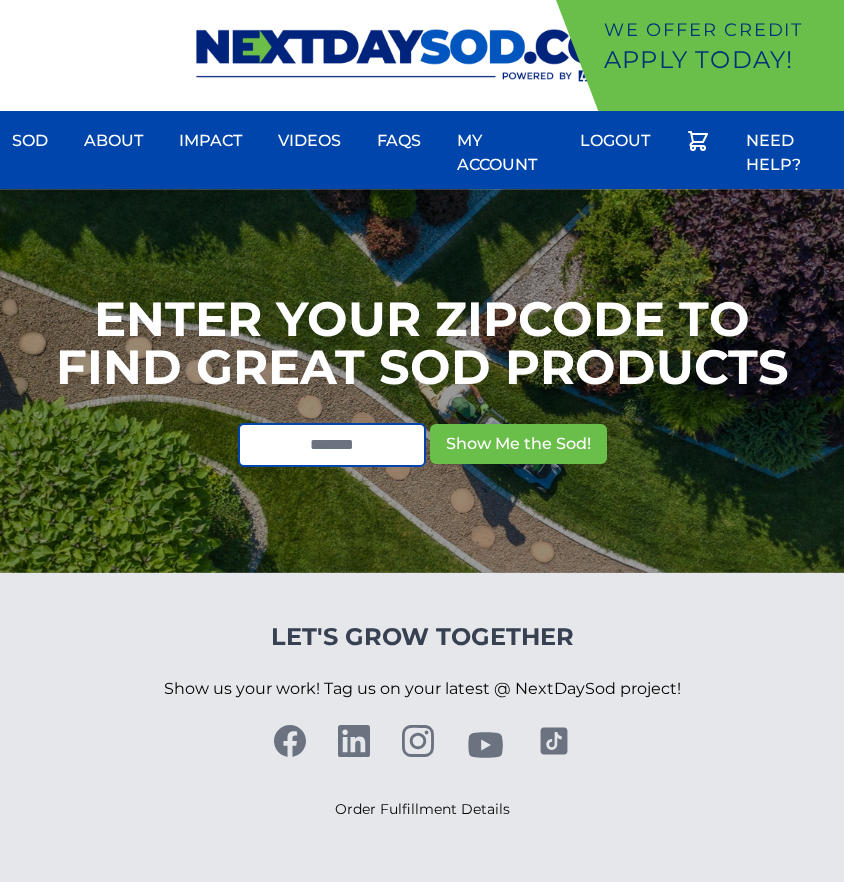 scroll, scrollTop: 0, scrollLeft: 0, axis: both 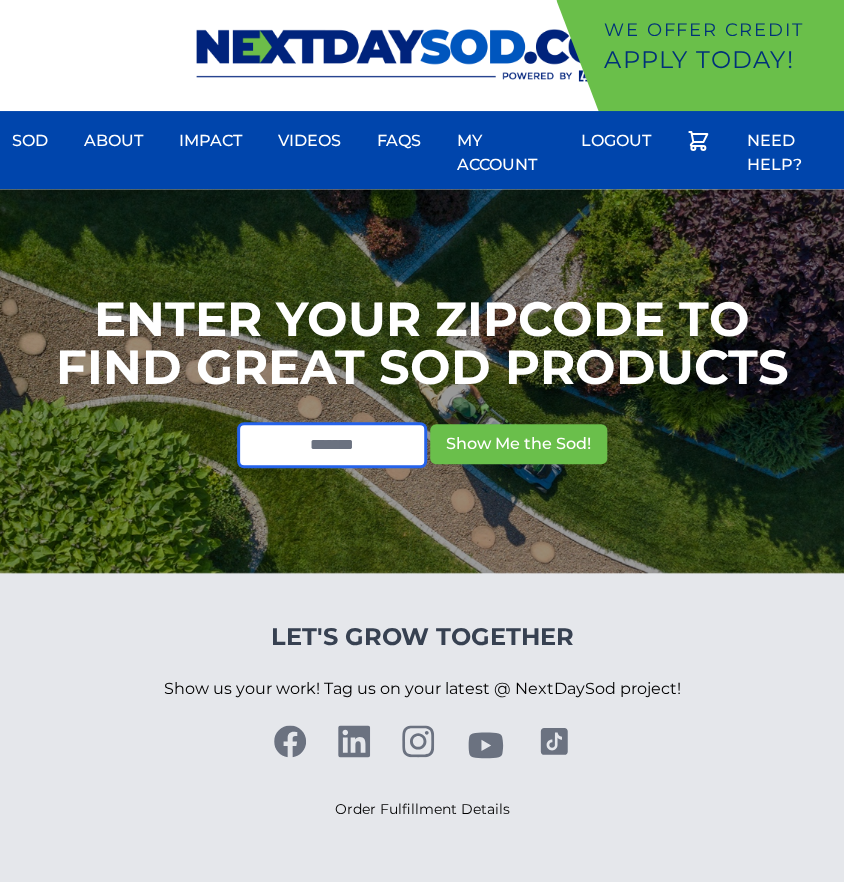 click at bounding box center [332, 445] 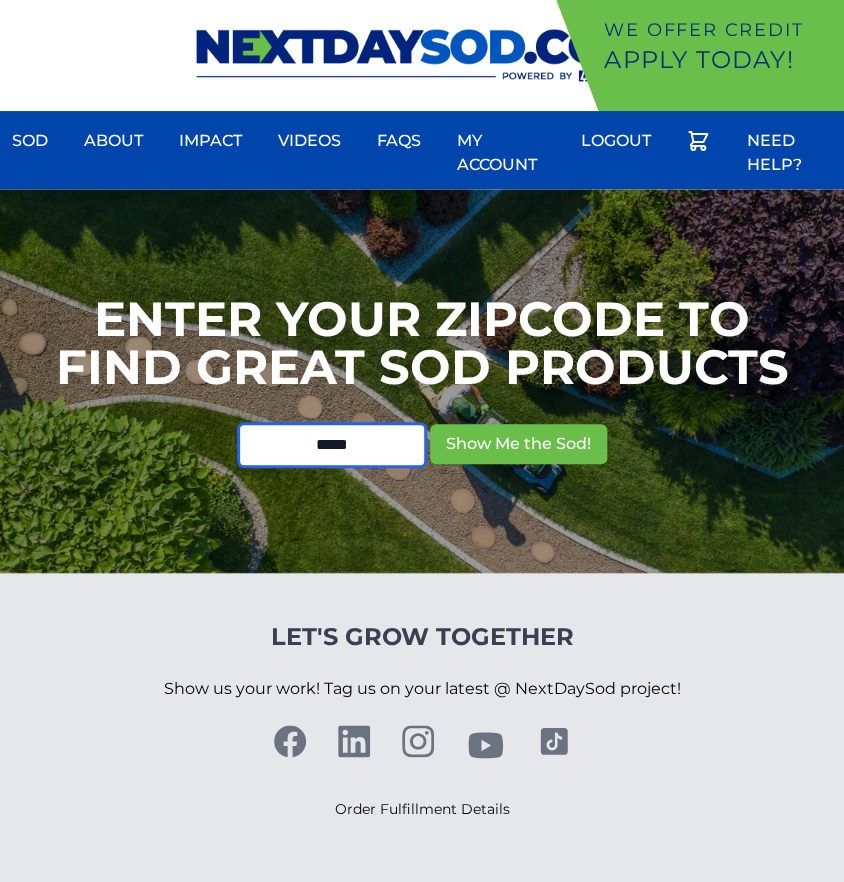 type on "*****" 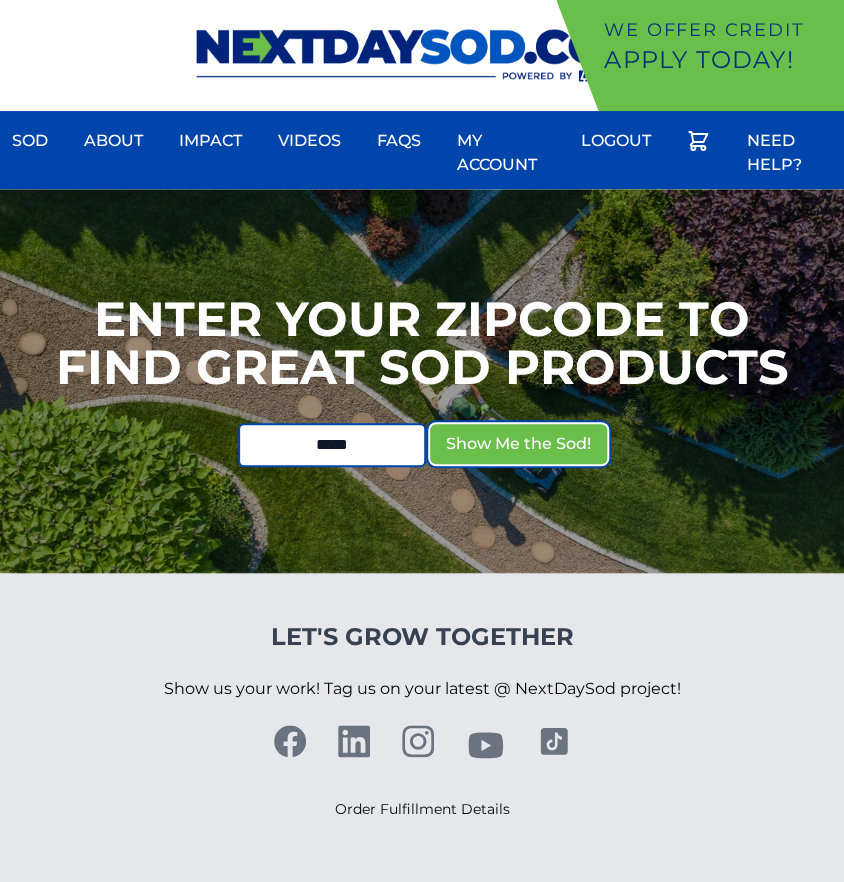 type 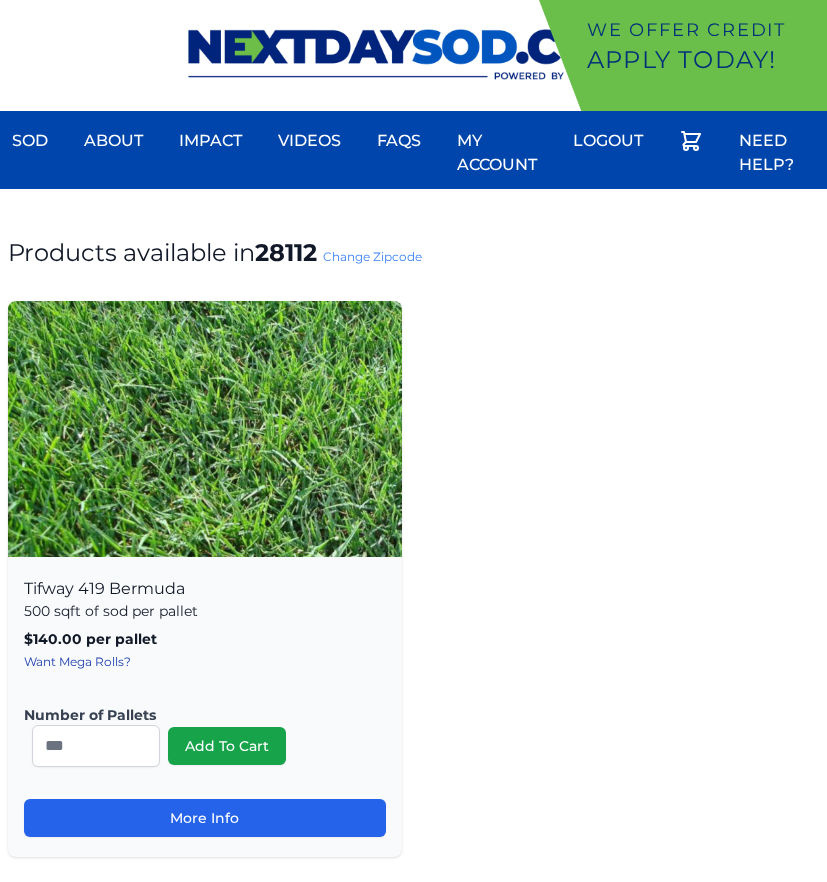 scroll, scrollTop: 0, scrollLeft: 0, axis: both 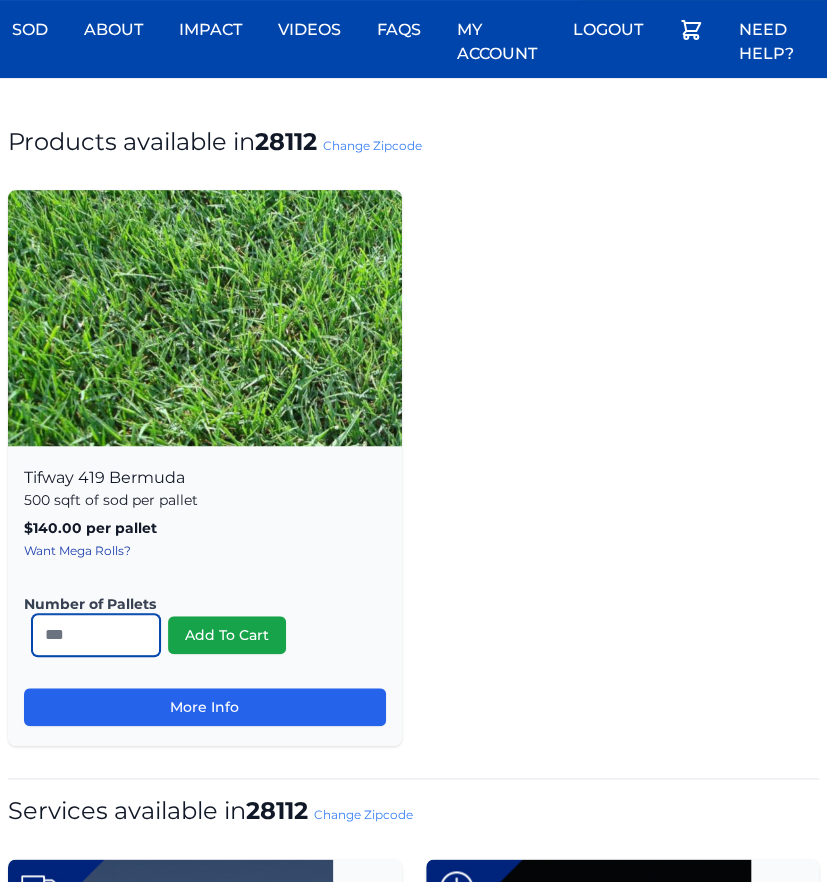 drag, startPoint x: 50, startPoint y: 648, endPoint x: -25, endPoint y: 647, distance: 75.00667 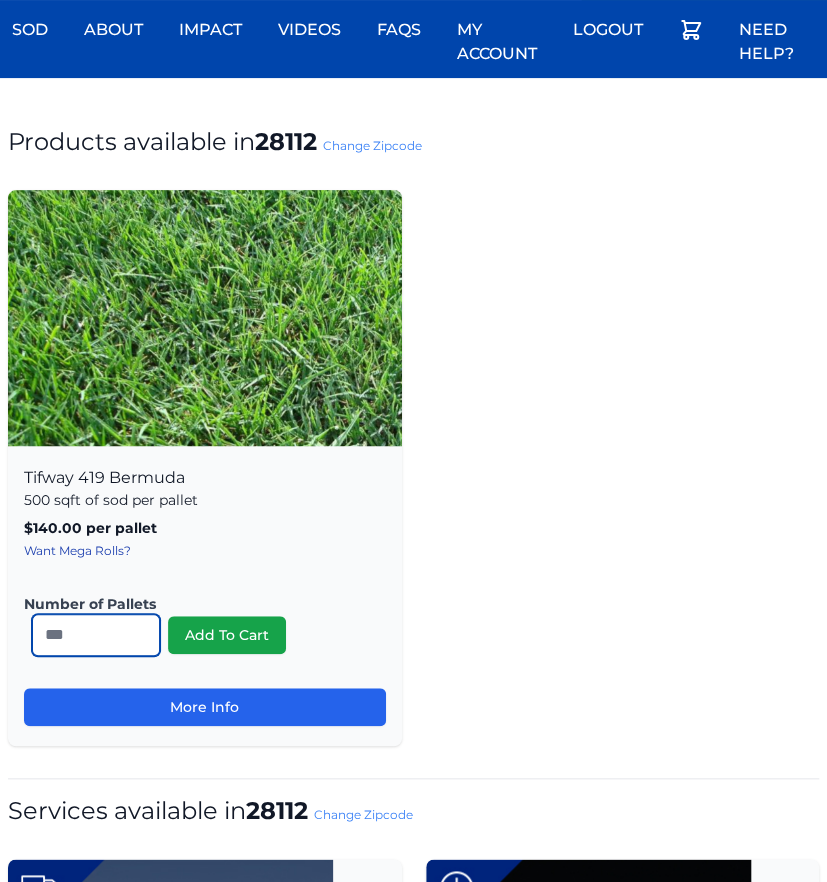 click on "We offer Credit
Apply Today!
Sod
About
Impact
Videos
FAQs
Need Help? My Account" at bounding box center [413, 1142] 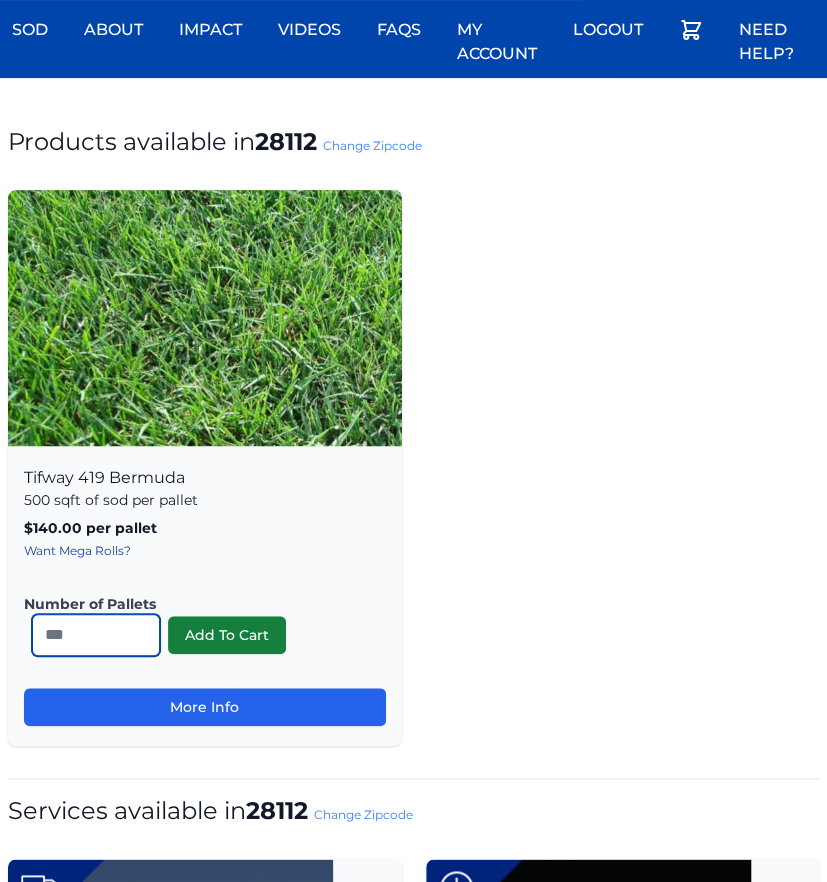 type on "*" 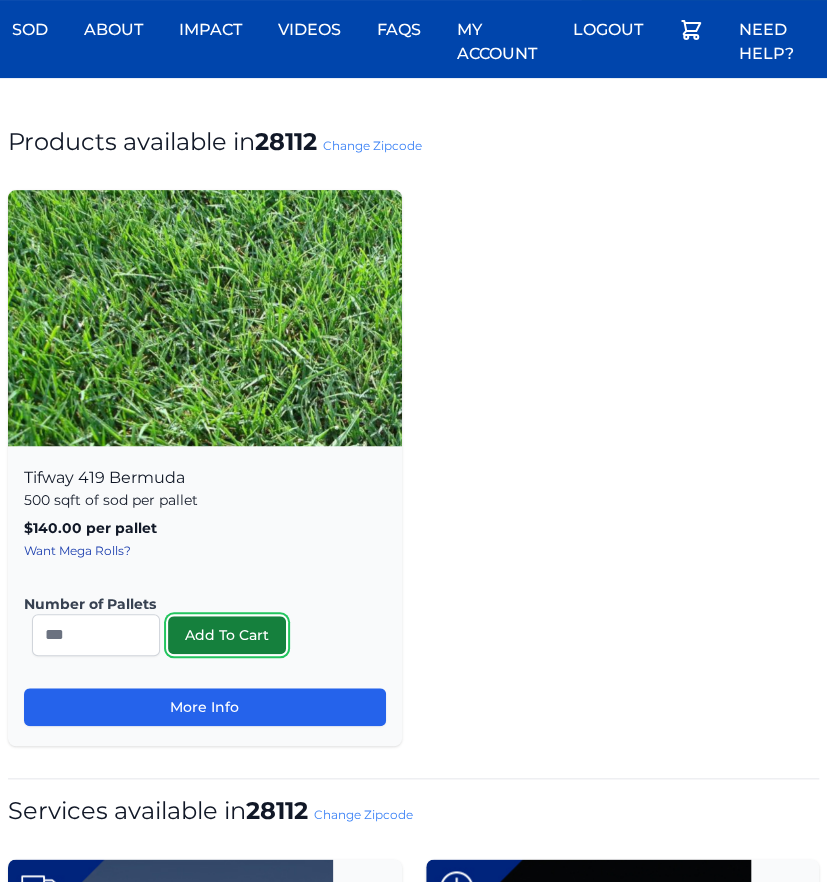 click on "Add To Cart" at bounding box center (227, 635) 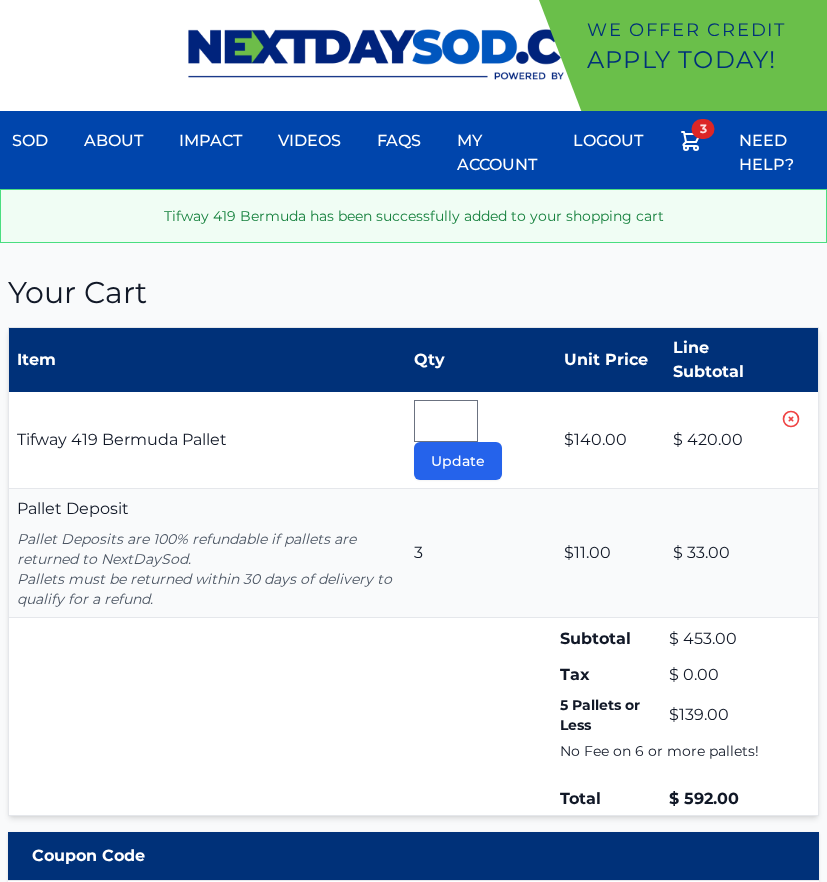 type 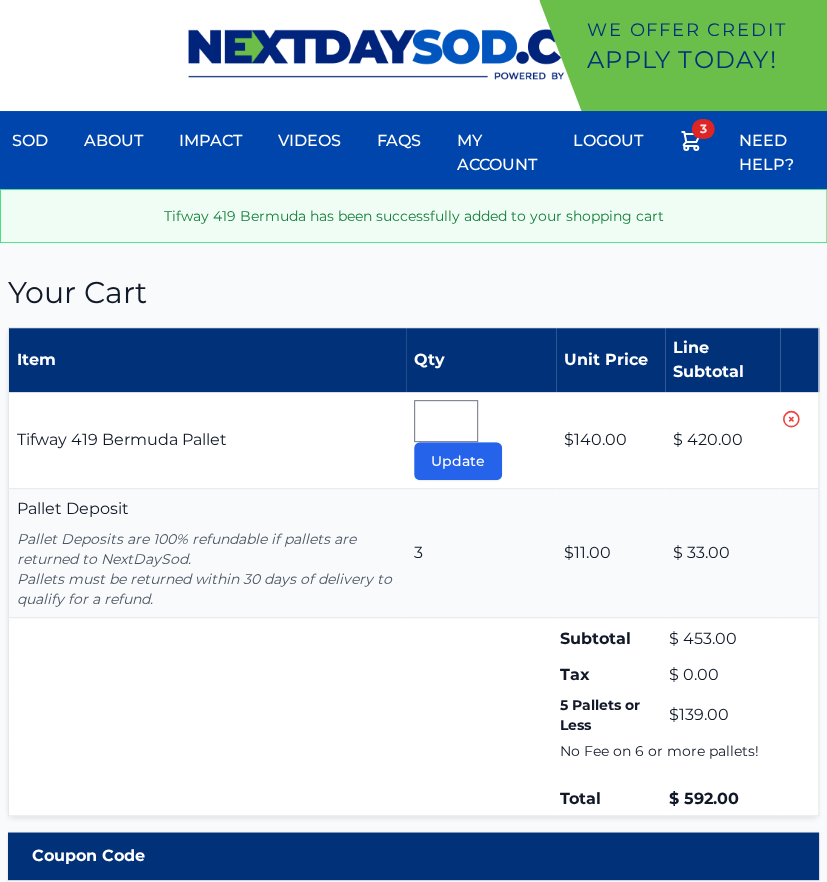 scroll, scrollTop: 0, scrollLeft: 0, axis: both 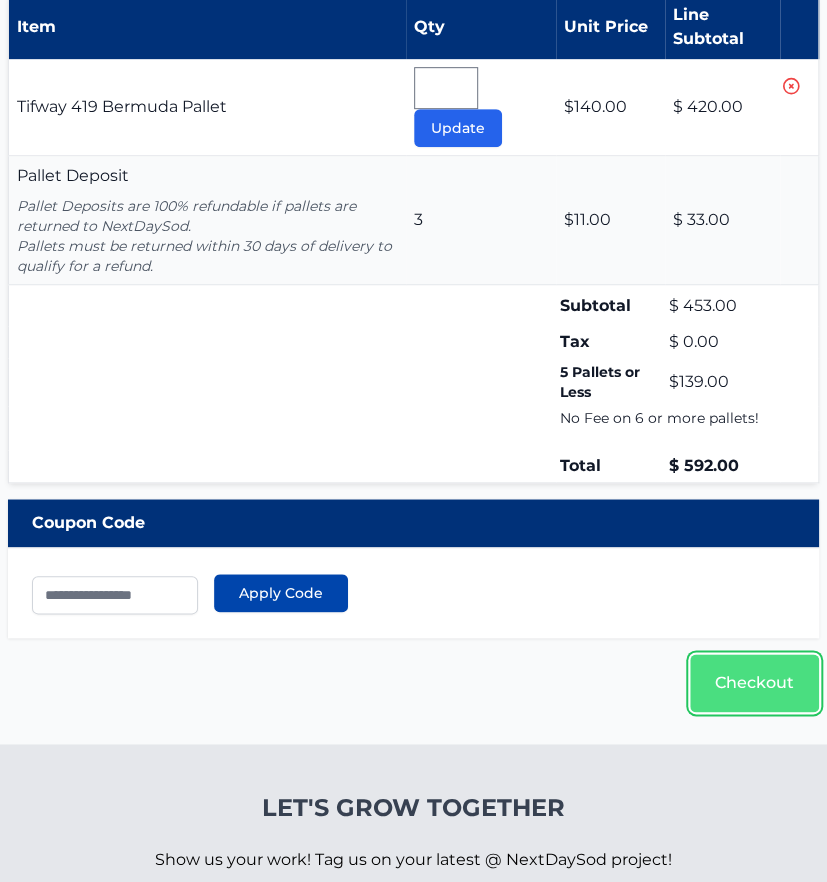 click on "Checkout" at bounding box center [754, 683] 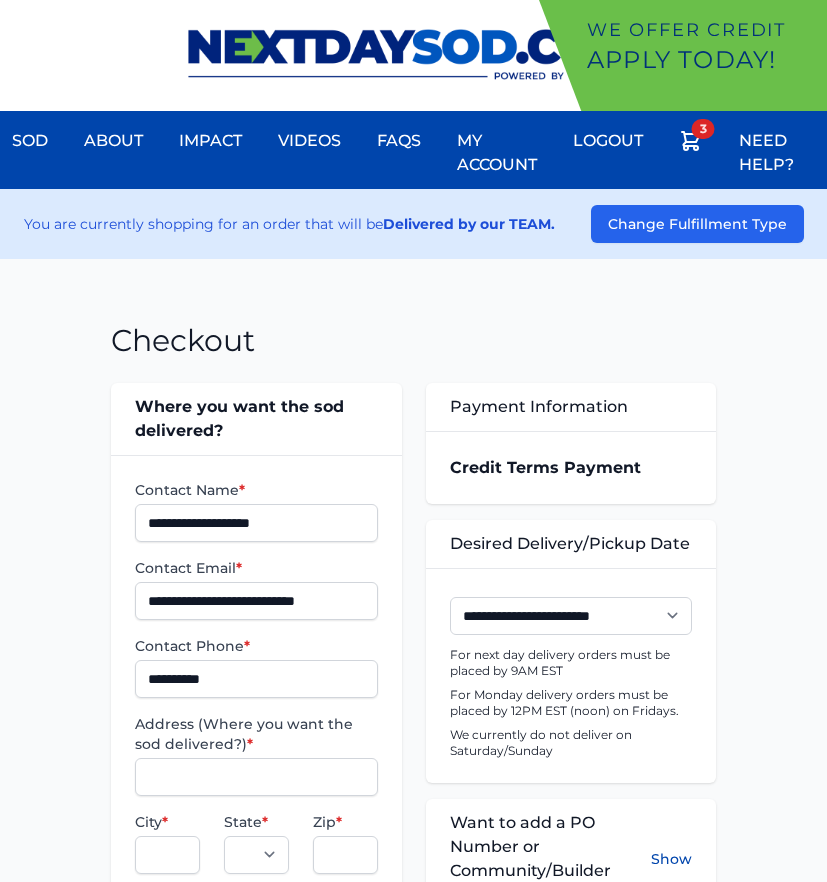 scroll, scrollTop: 0, scrollLeft: 0, axis: both 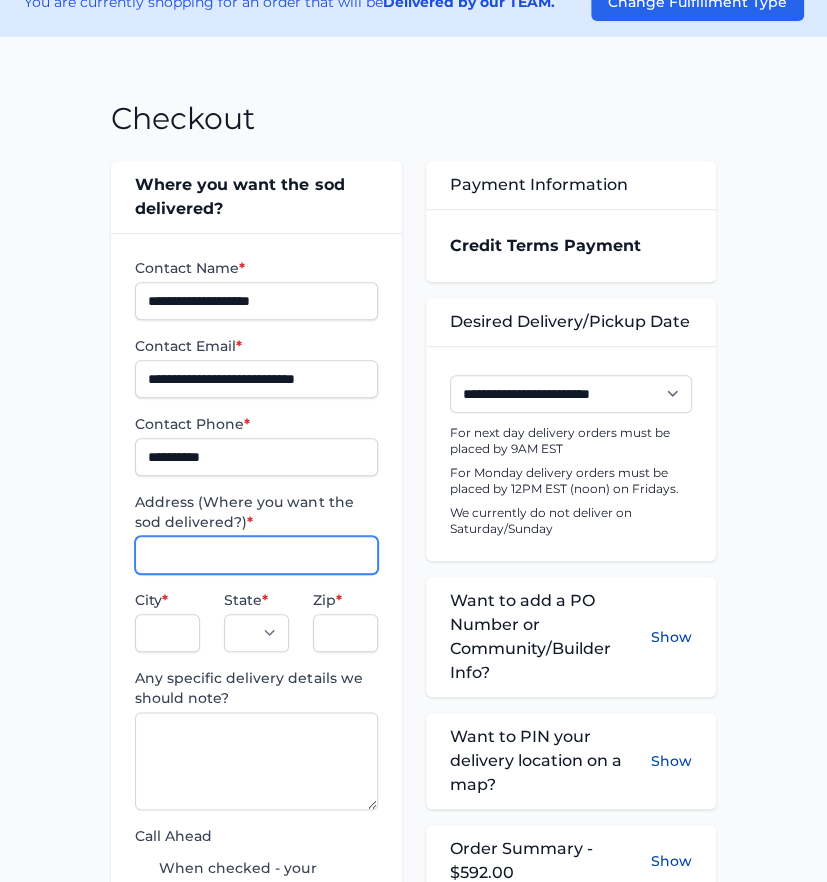 click on "Address (Where you want the sod delivered?)
*" at bounding box center [256, 555] 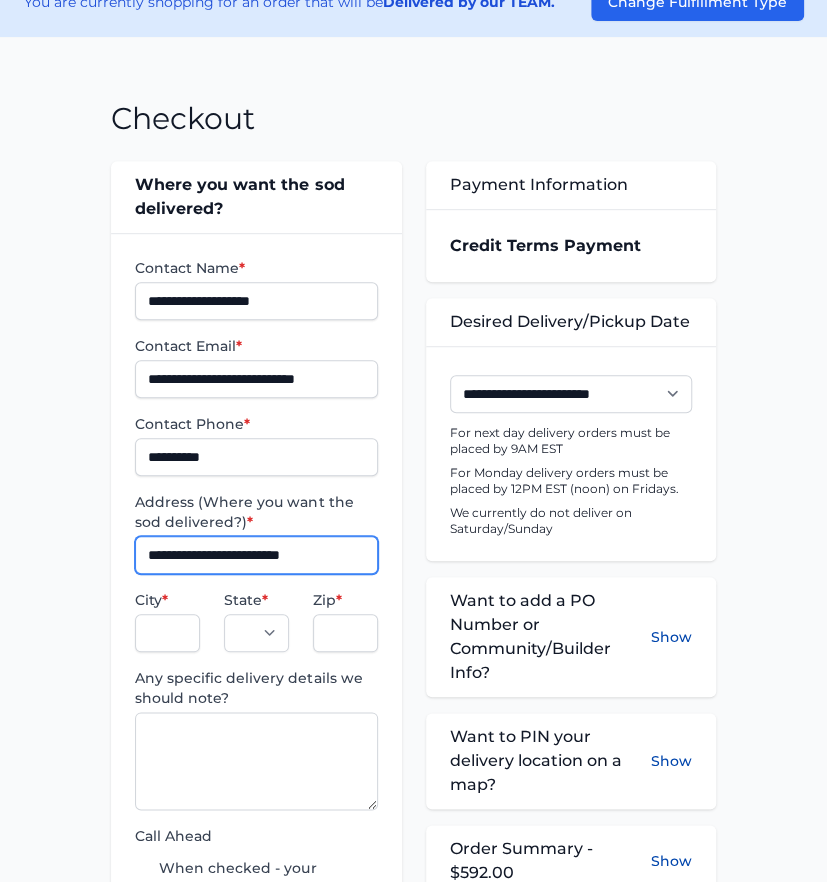 type on "**********" 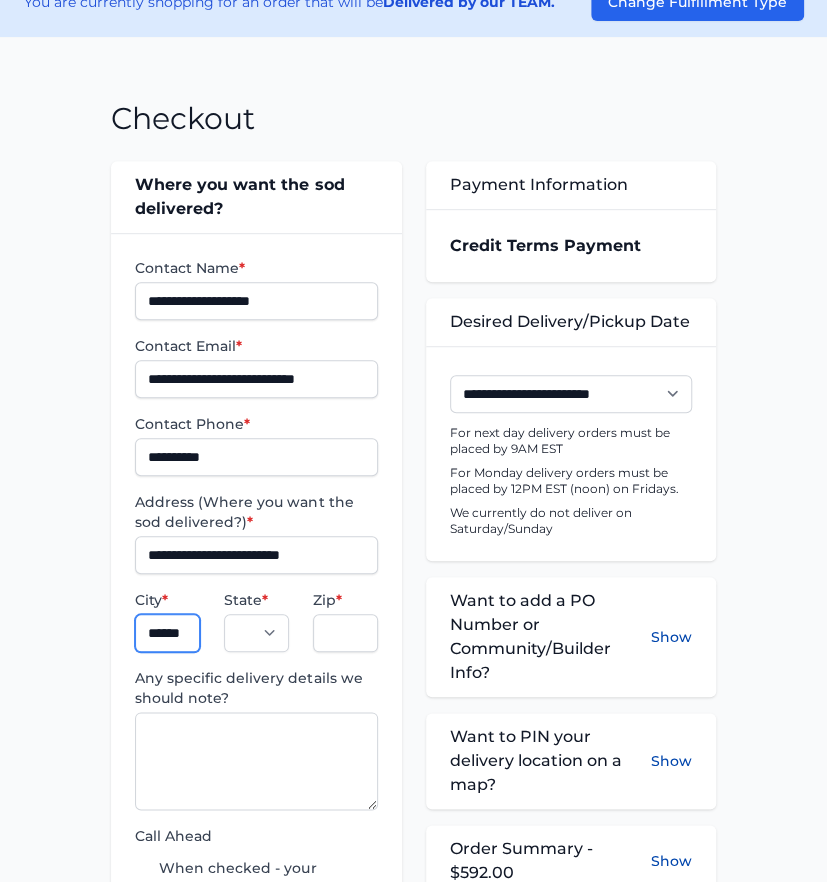 scroll, scrollTop: 0, scrollLeft: 15, axis: horizontal 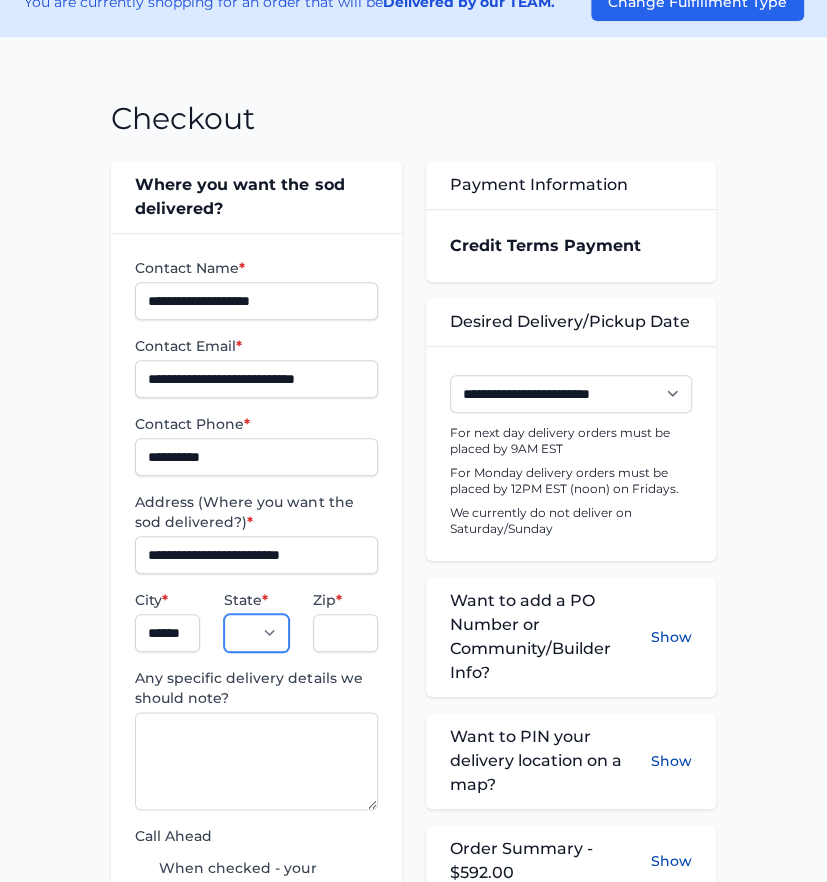 select on "**" 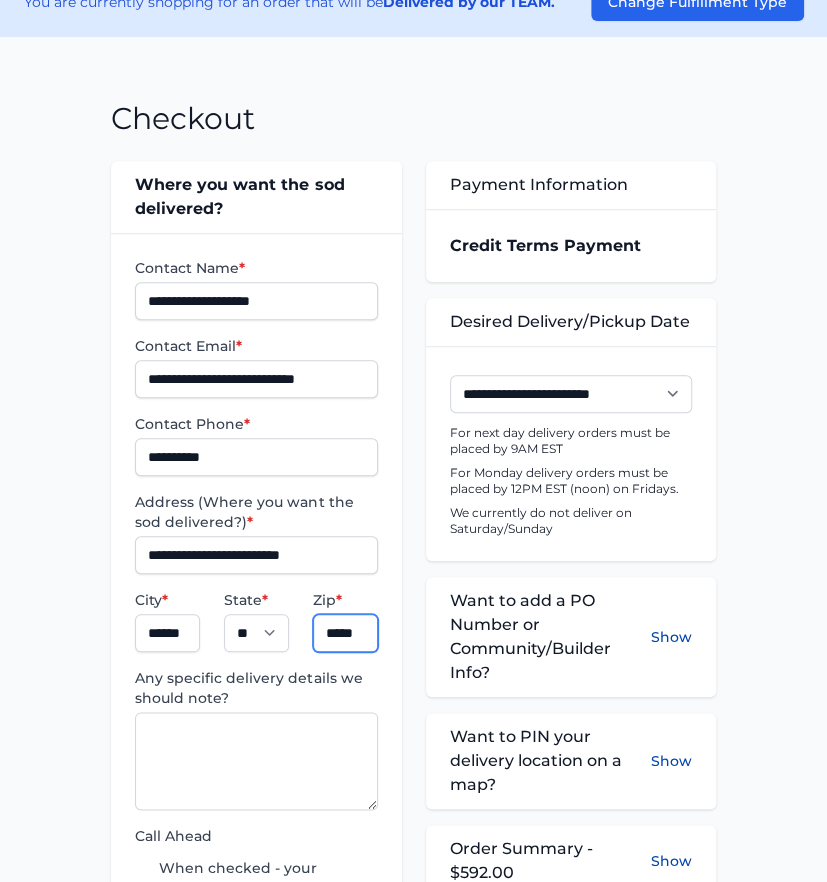 type on "*****" 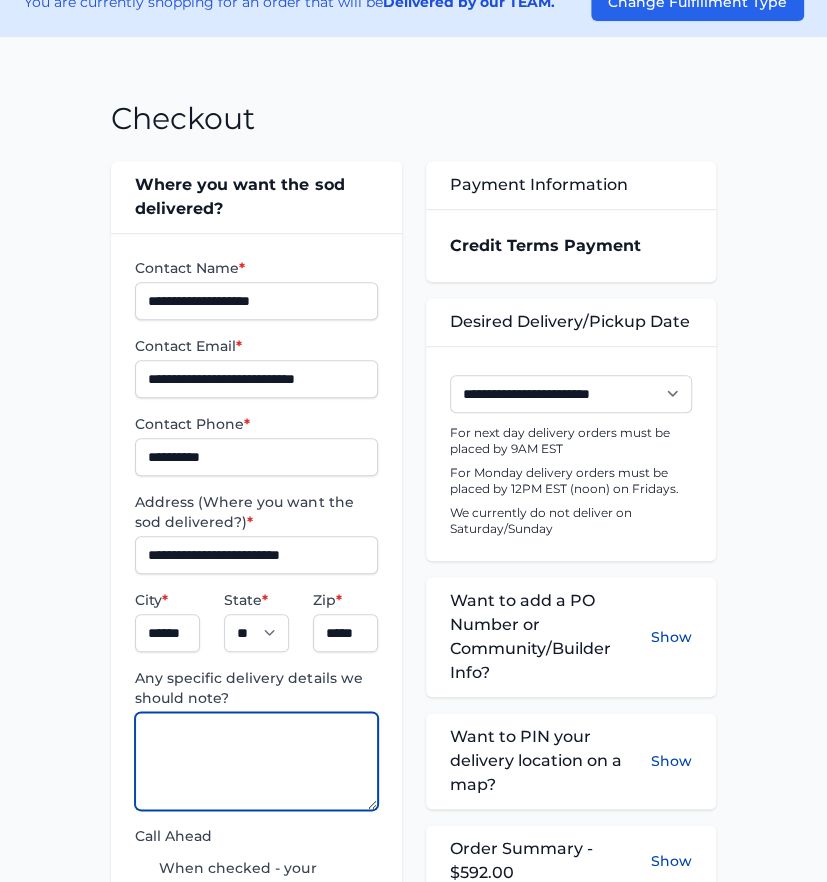 paste on "**********" 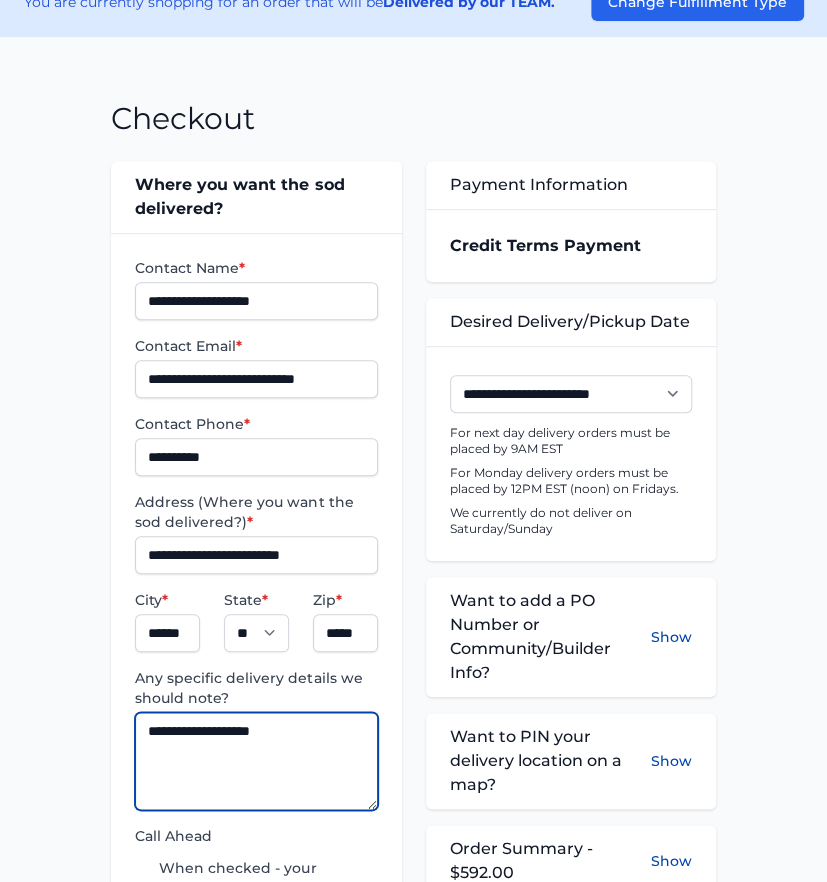 type on "**********" 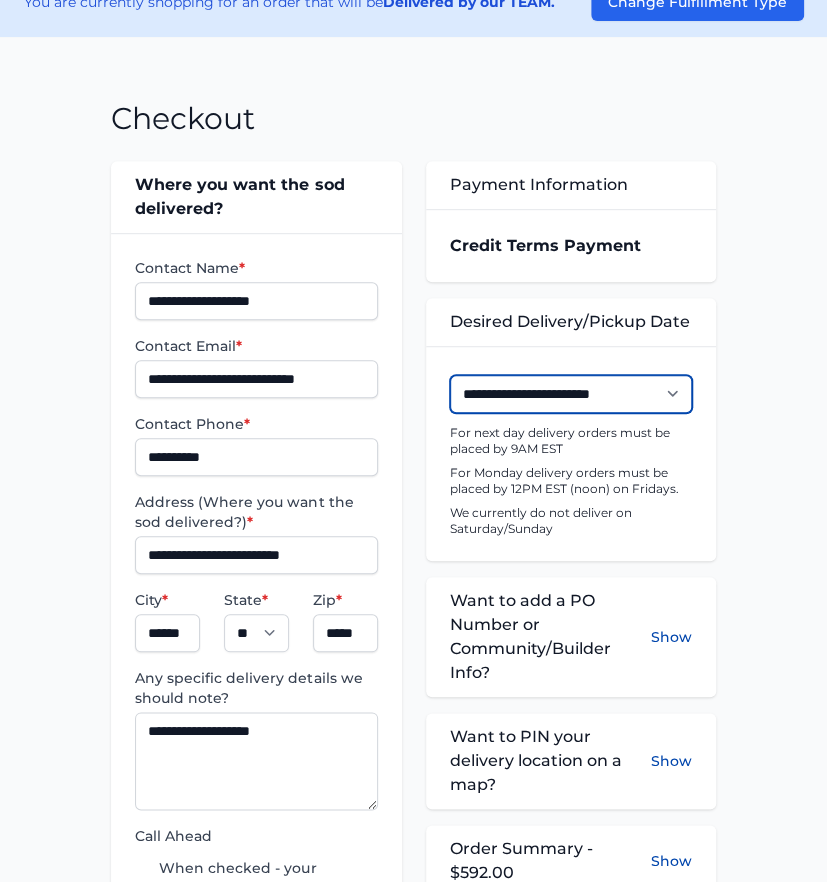 click on "**********" at bounding box center [571, 394] 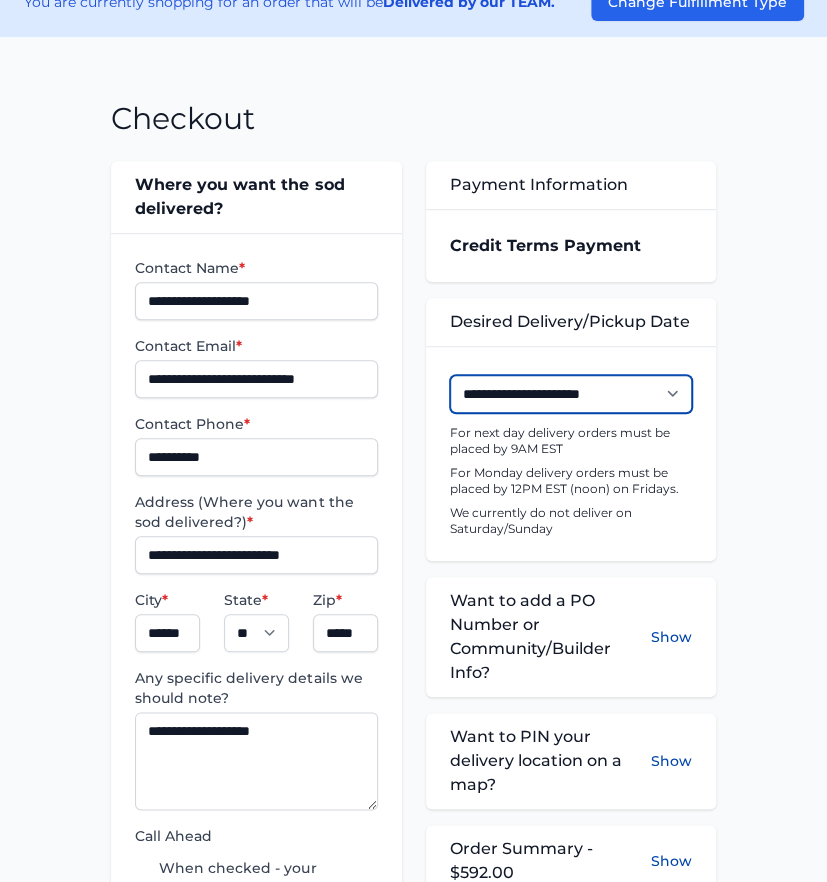 click on "**********" at bounding box center (571, 394) 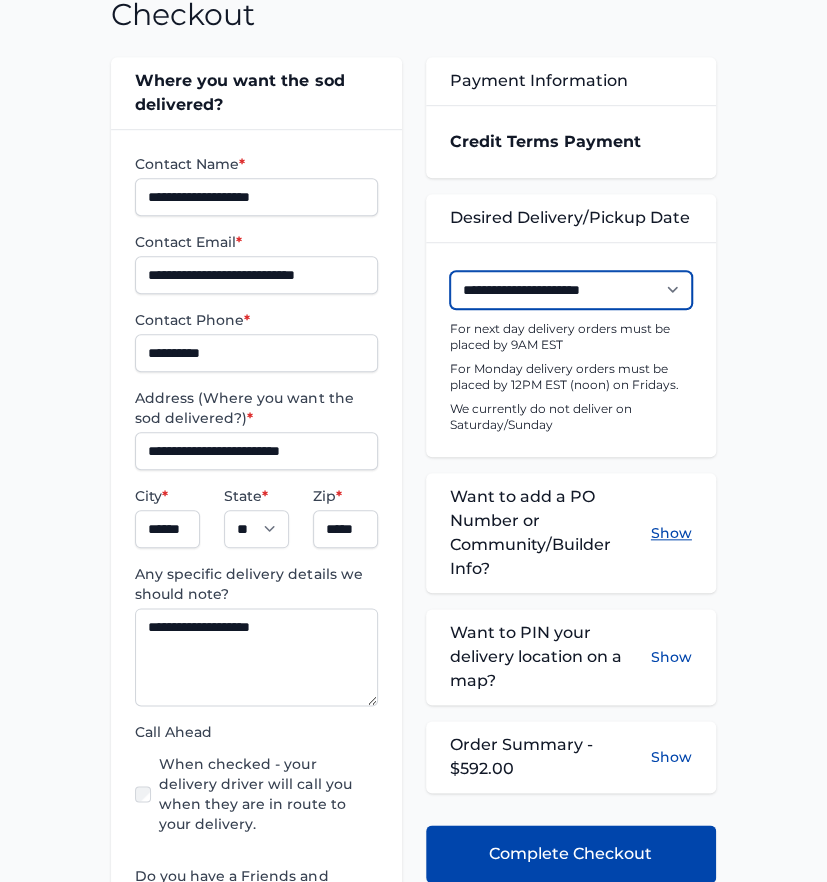 scroll, scrollTop: 444, scrollLeft: 0, axis: vertical 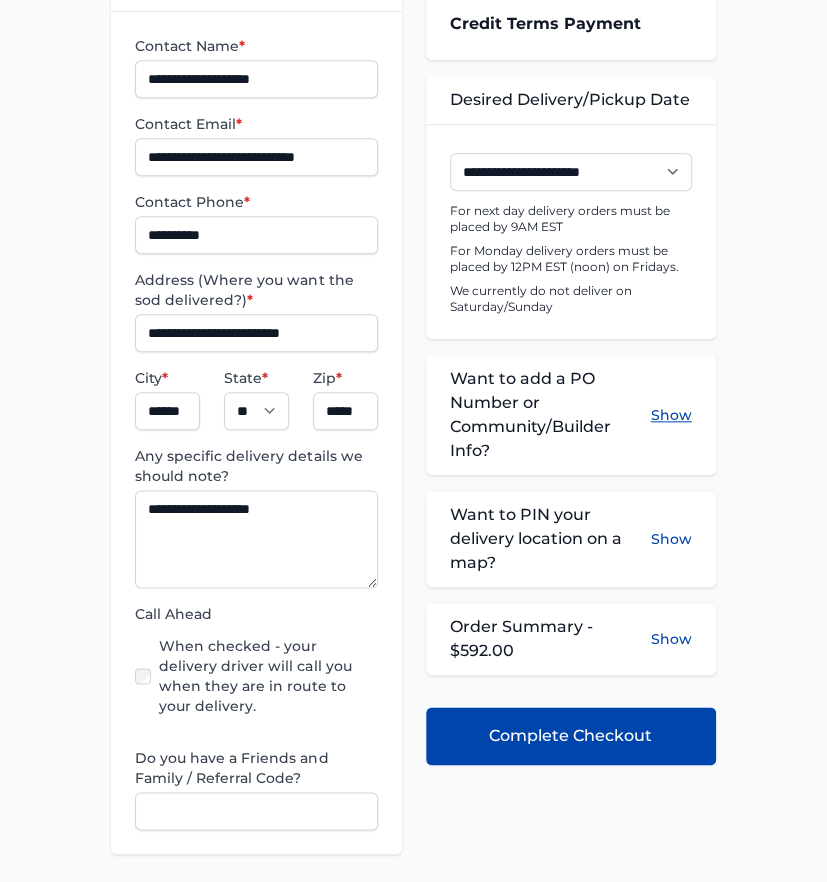 click on "Show" at bounding box center [671, 415] 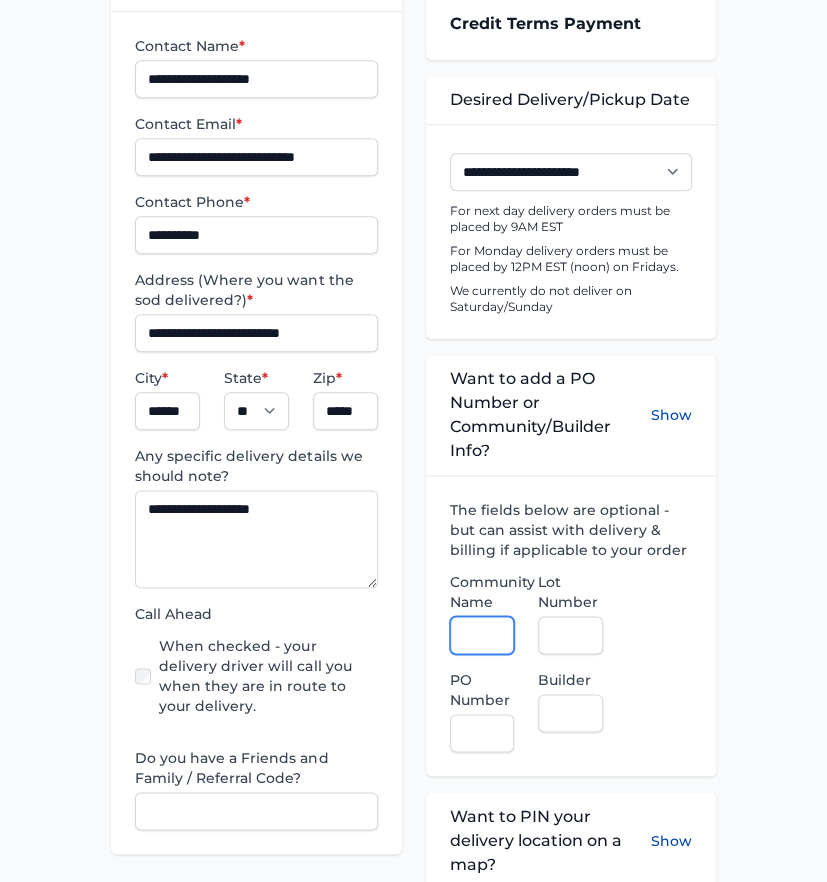 click on "Community Name" at bounding box center [482, 635] 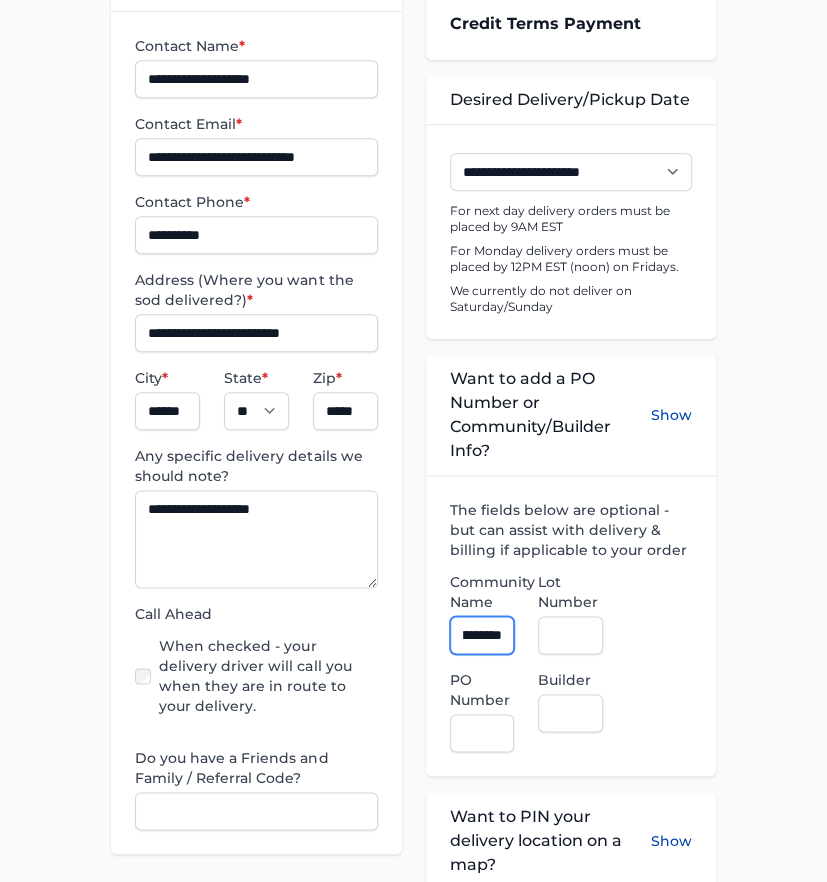 scroll, scrollTop: 0, scrollLeft: 88, axis: horizontal 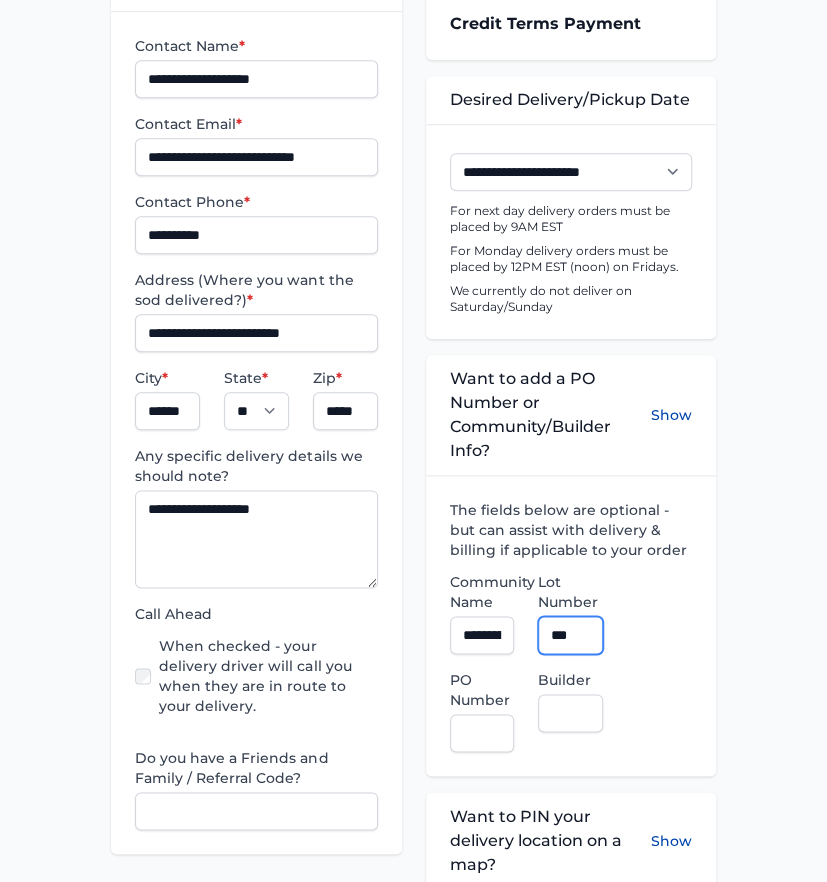type on "***" 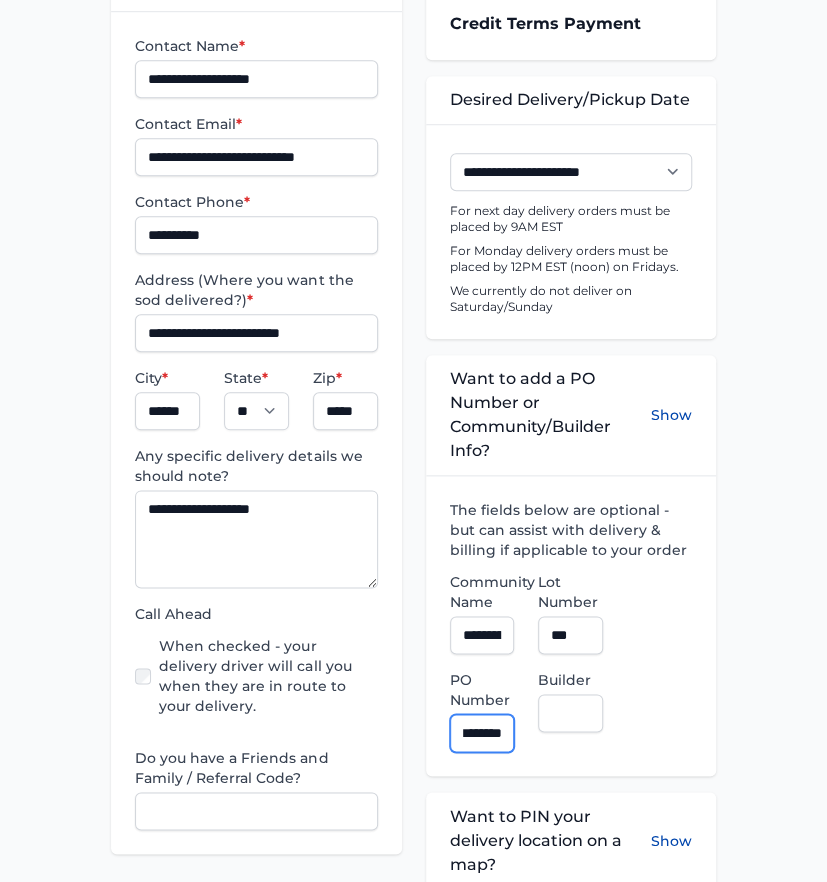 scroll, scrollTop: 0, scrollLeft: 17, axis: horizontal 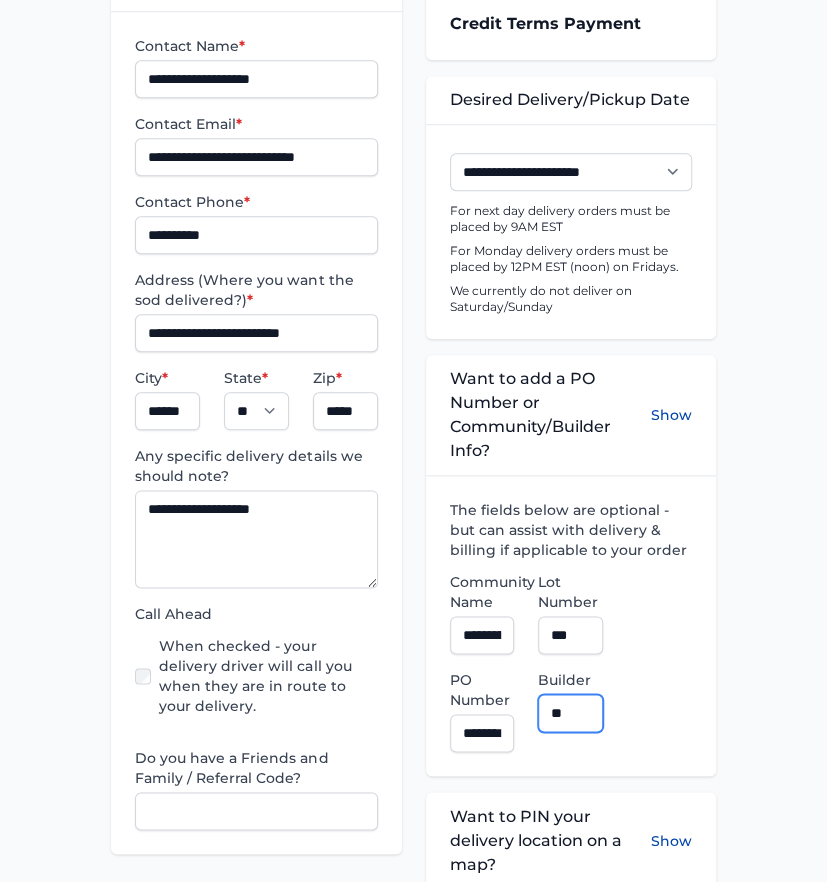 type on "**********" 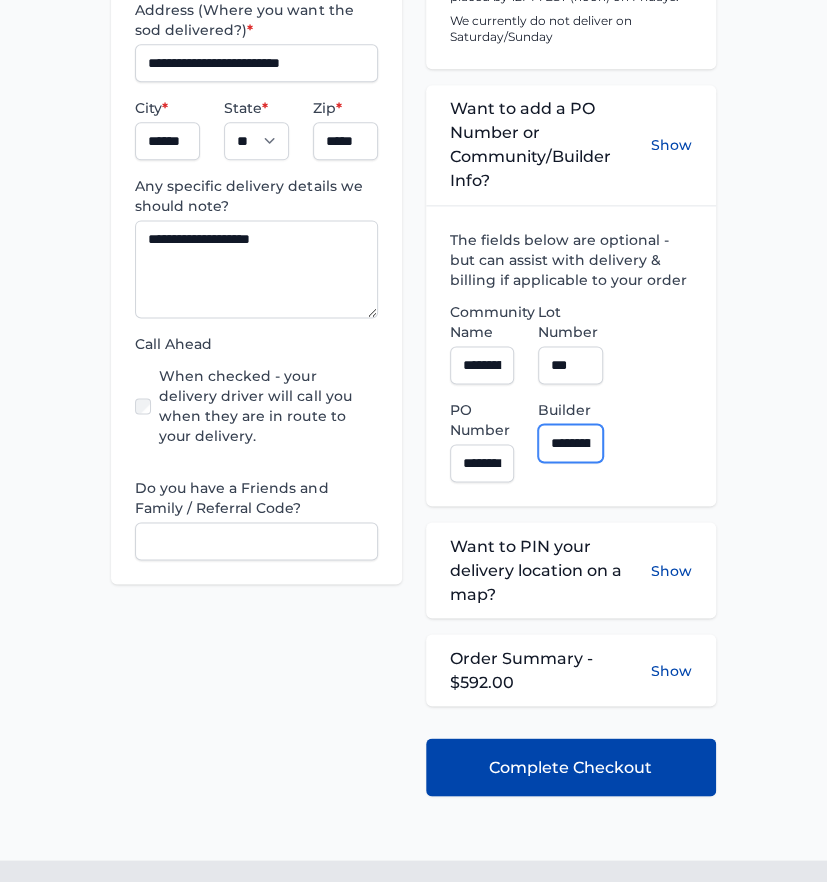 scroll, scrollTop: 777, scrollLeft: 0, axis: vertical 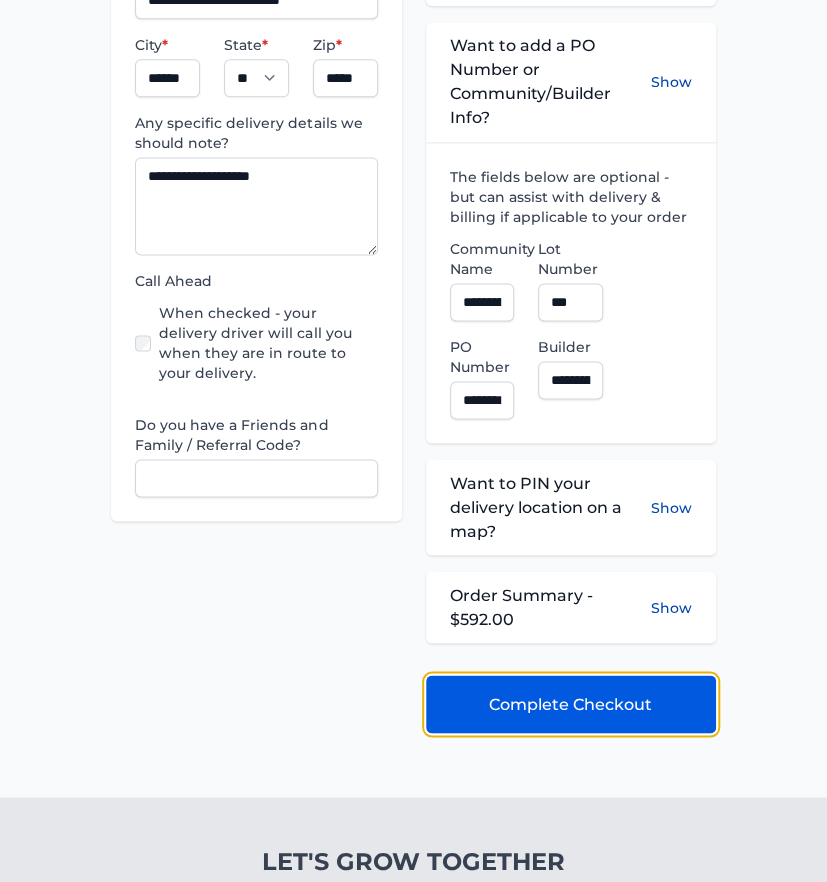 click on "Complete Checkout" at bounding box center (570, 704) 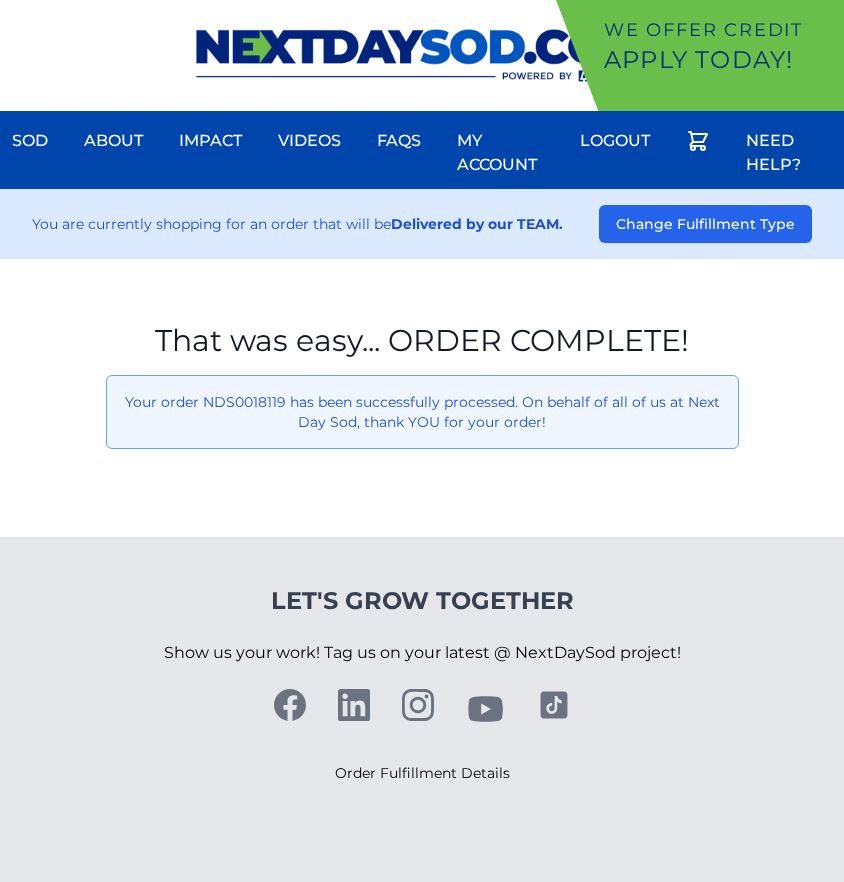 scroll, scrollTop: 0, scrollLeft: 0, axis: both 